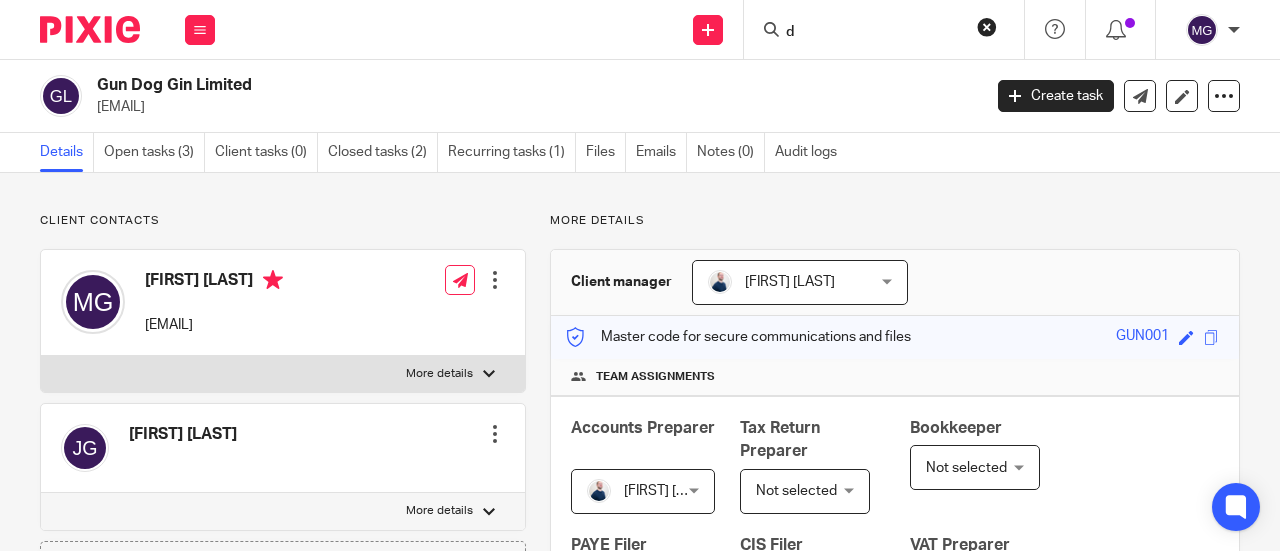 scroll, scrollTop: 0, scrollLeft: 0, axis: both 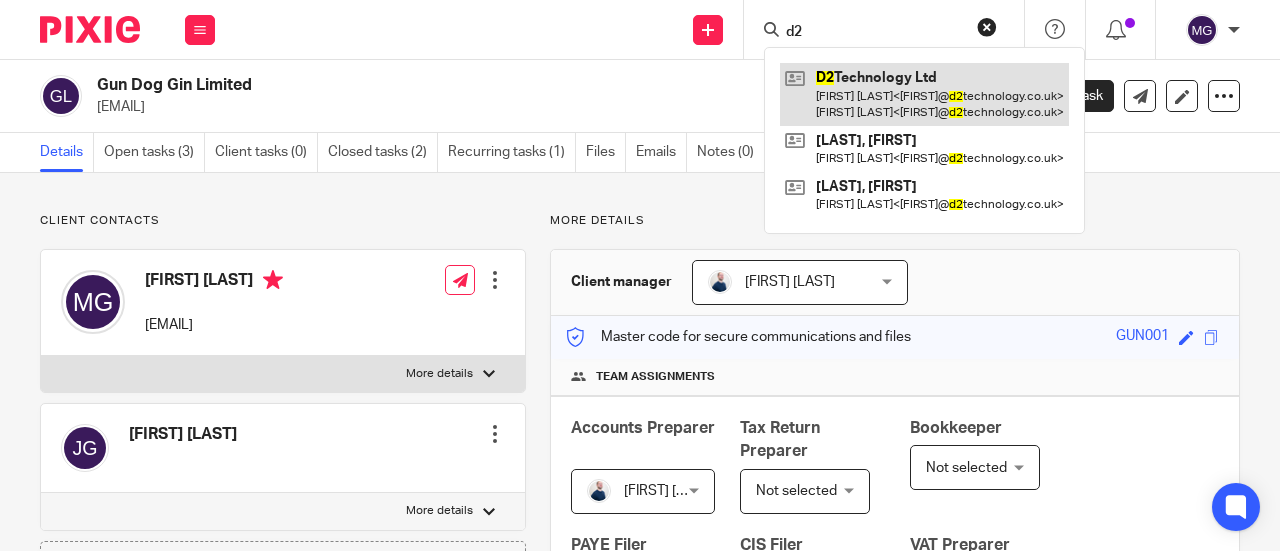type on "d2" 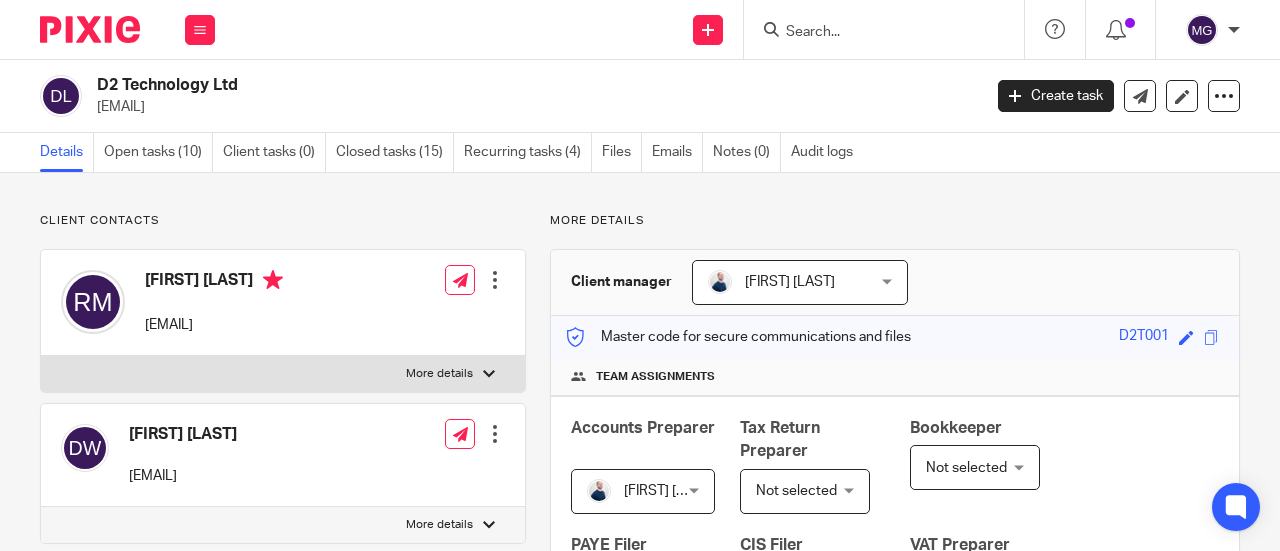 scroll, scrollTop: 0, scrollLeft: 0, axis: both 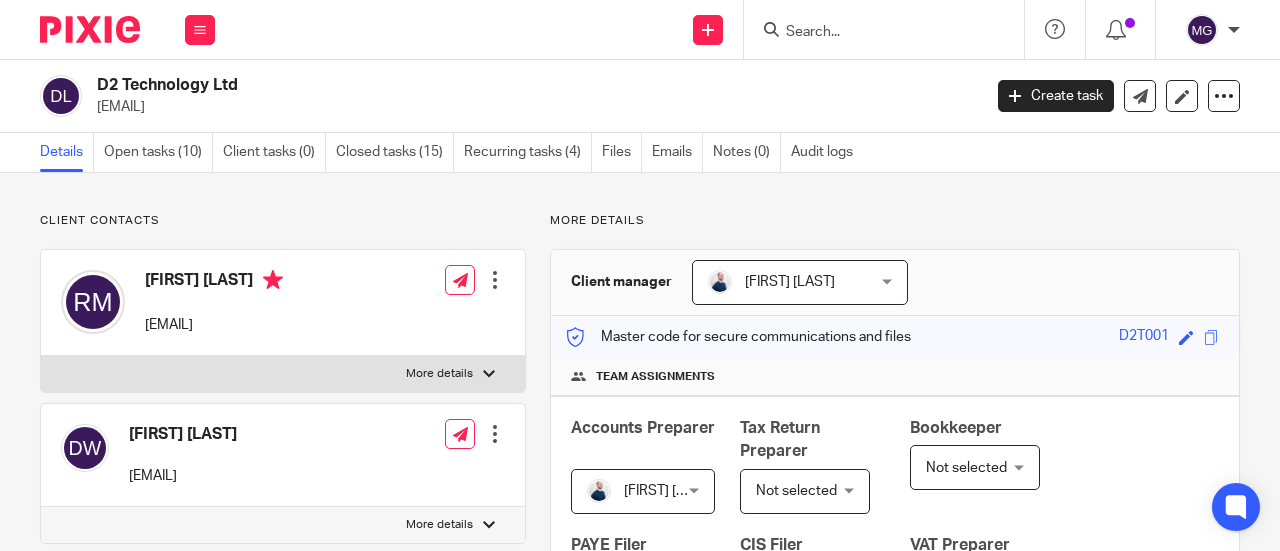 click at bounding box center (489, 374) 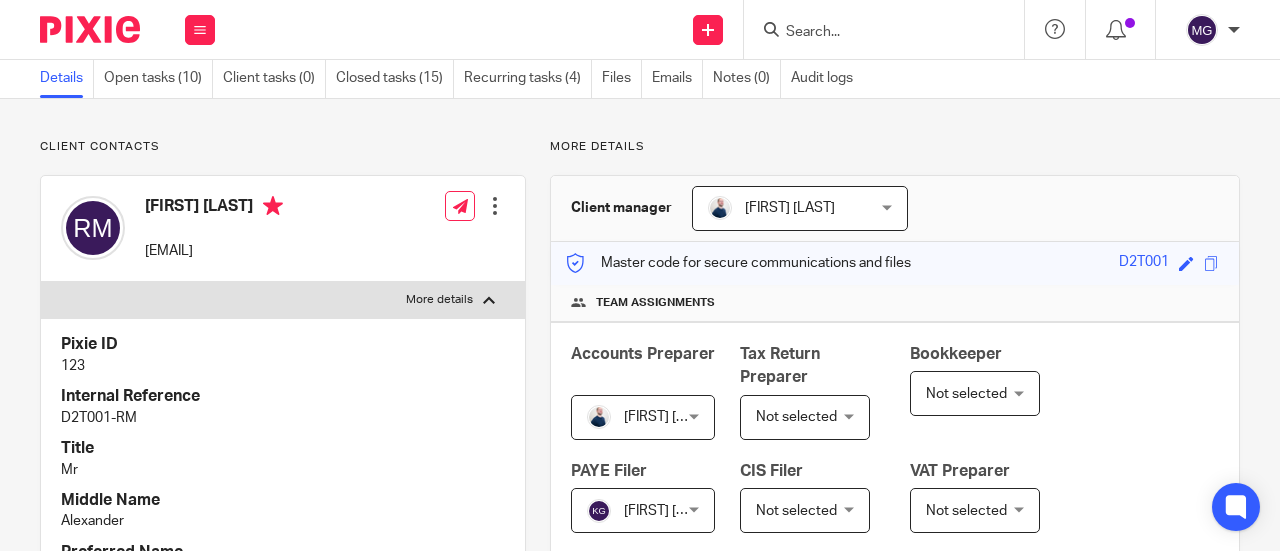 scroll, scrollTop: 100, scrollLeft: 0, axis: vertical 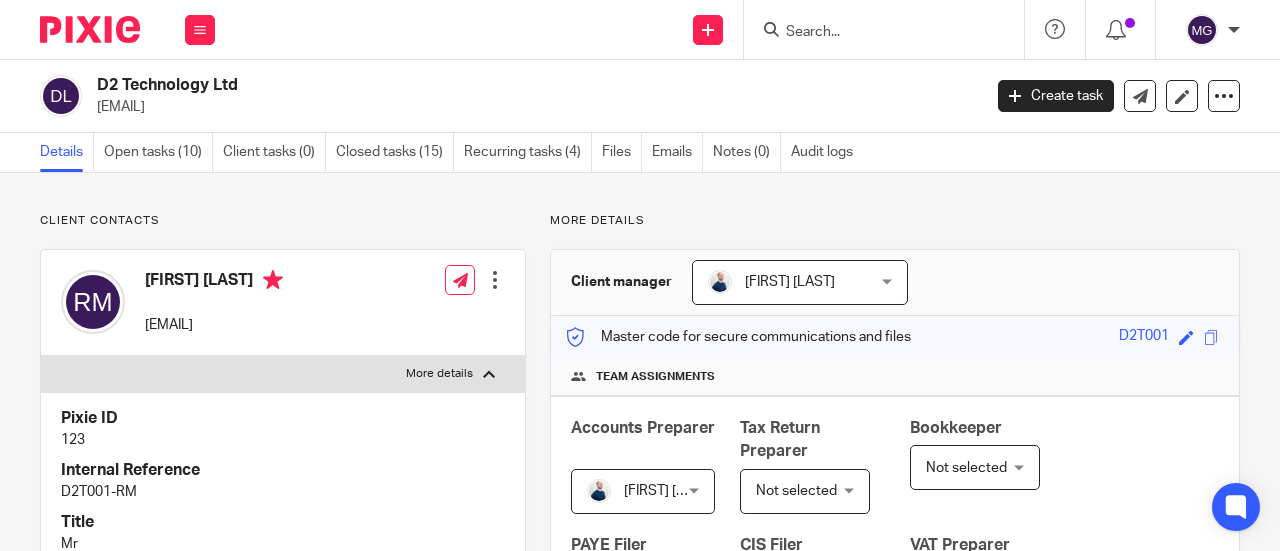 drag, startPoint x: 331, startPoint y: 323, endPoint x: 122, endPoint y: 320, distance: 209.02153 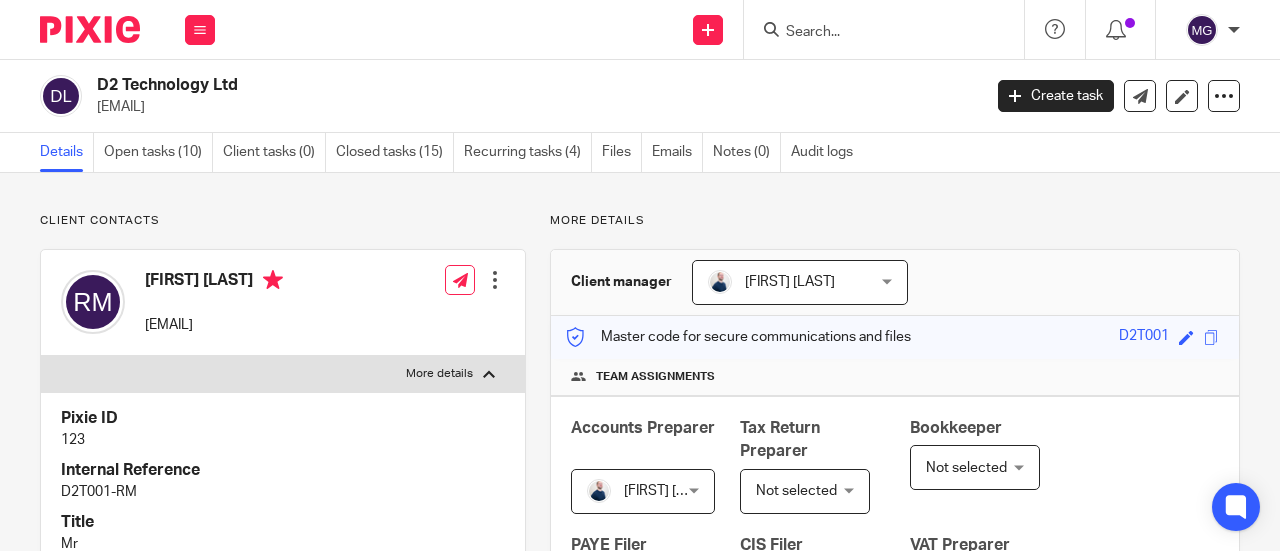 click at bounding box center [874, 33] 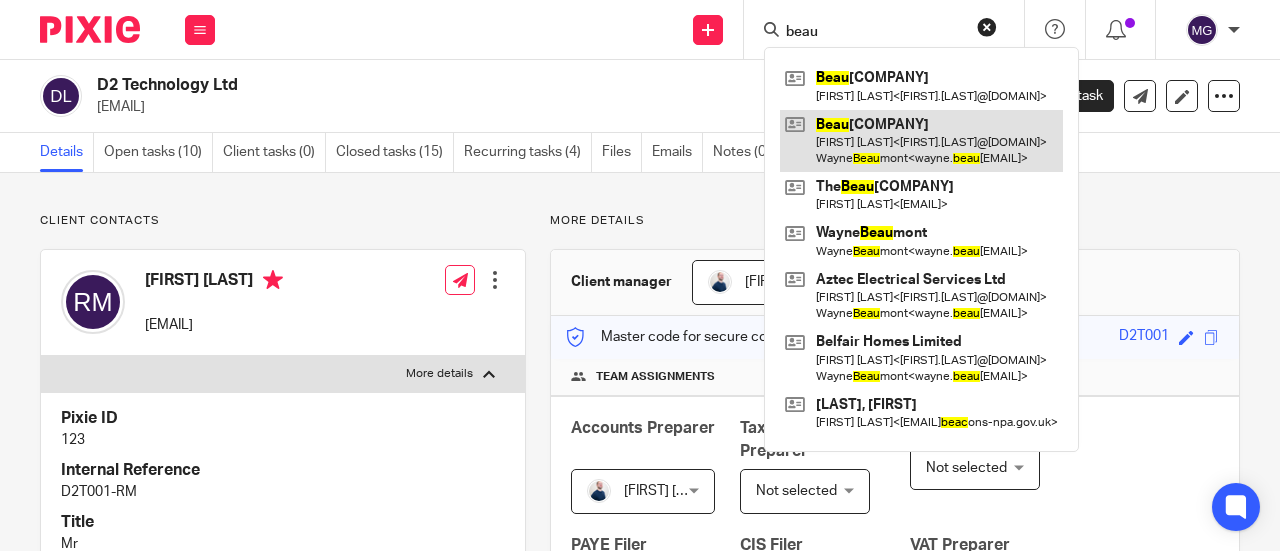 type on "beau" 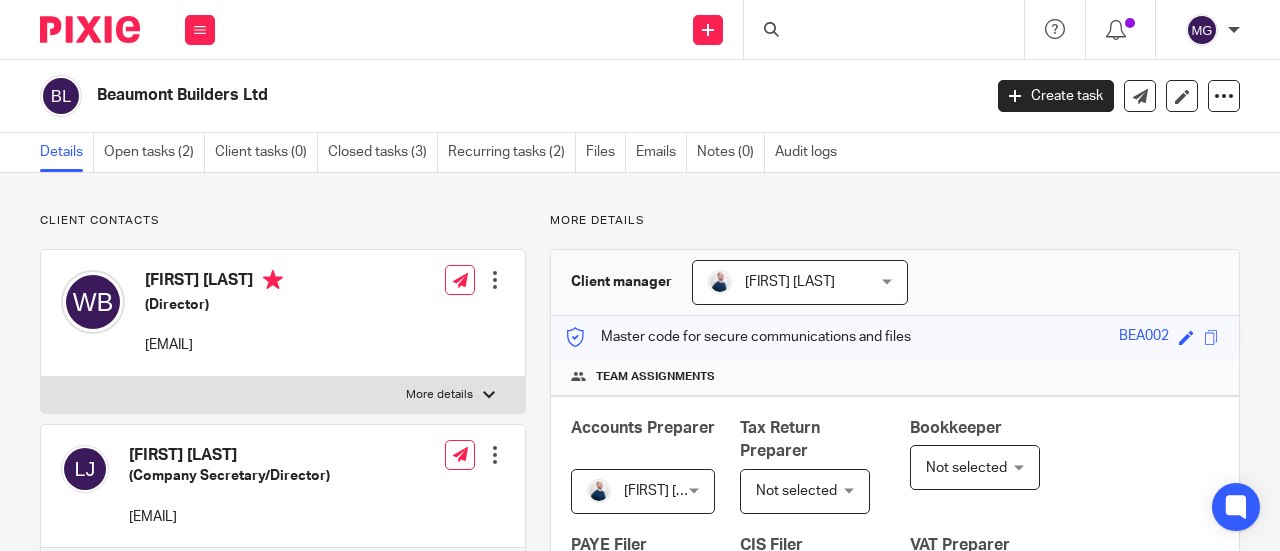 scroll, scrollTop: 0, scrollLeft: 0, axis: both 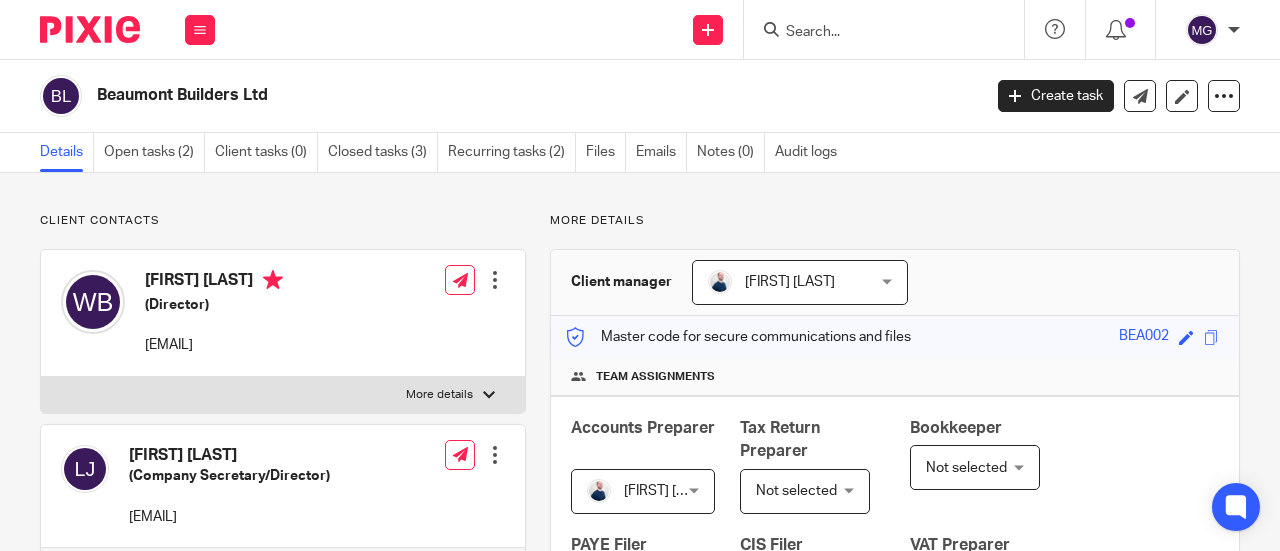 click on "More details" at bounding box center [283, 395] 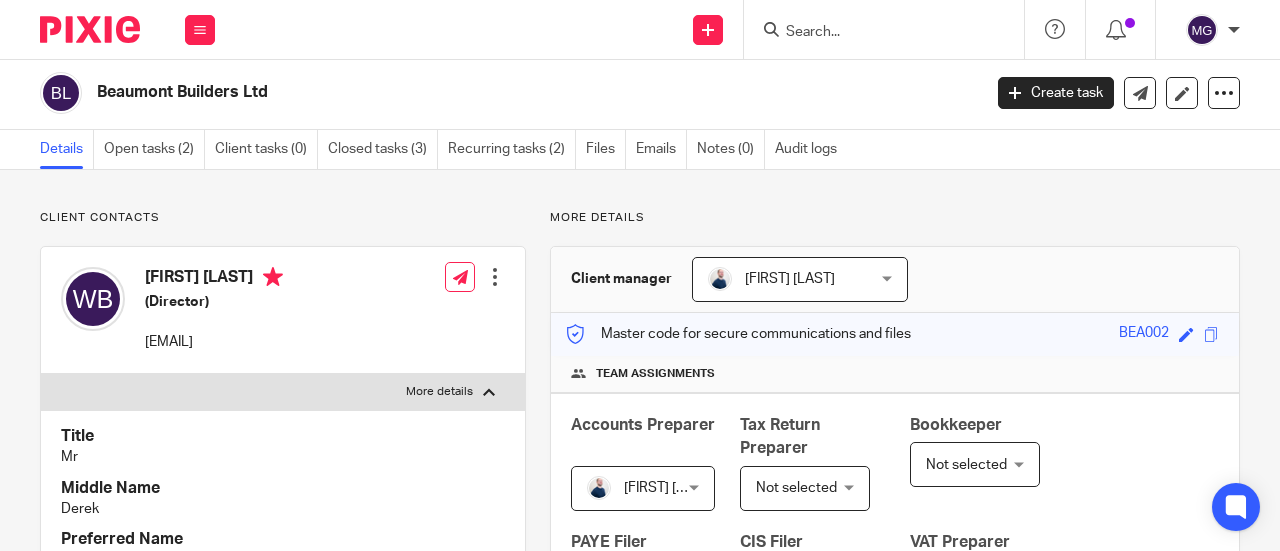 scroll, scrollTop: 0, scrollLeft: 0, axis: both 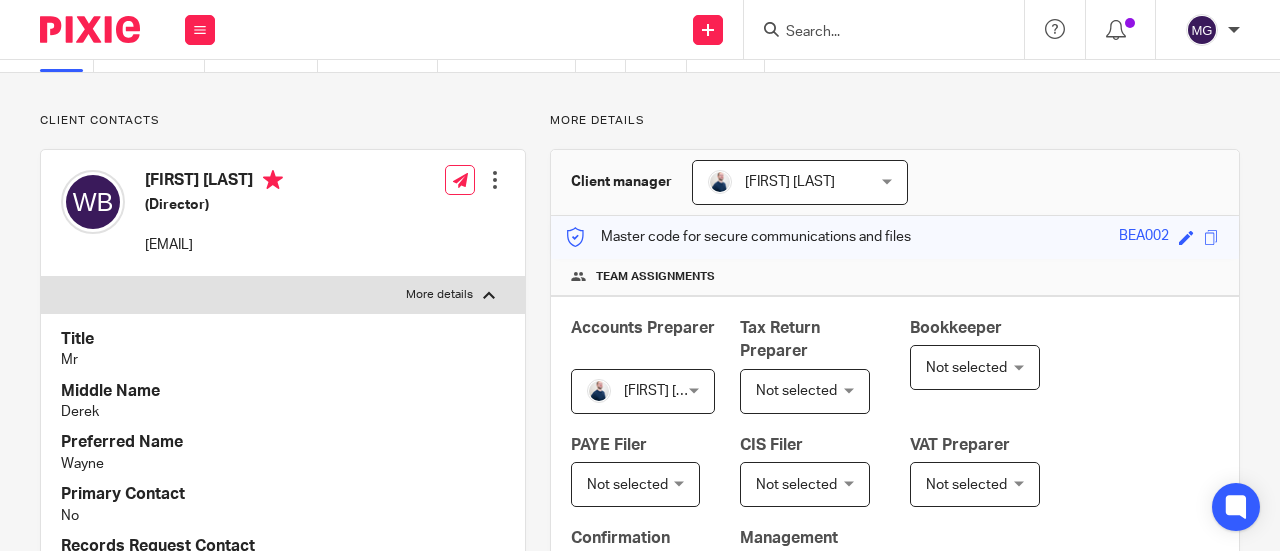 drag, startPoint x: 368, startPoint y: 248, endPoint x: 144, endPoint y: 237, distance: 224.26993 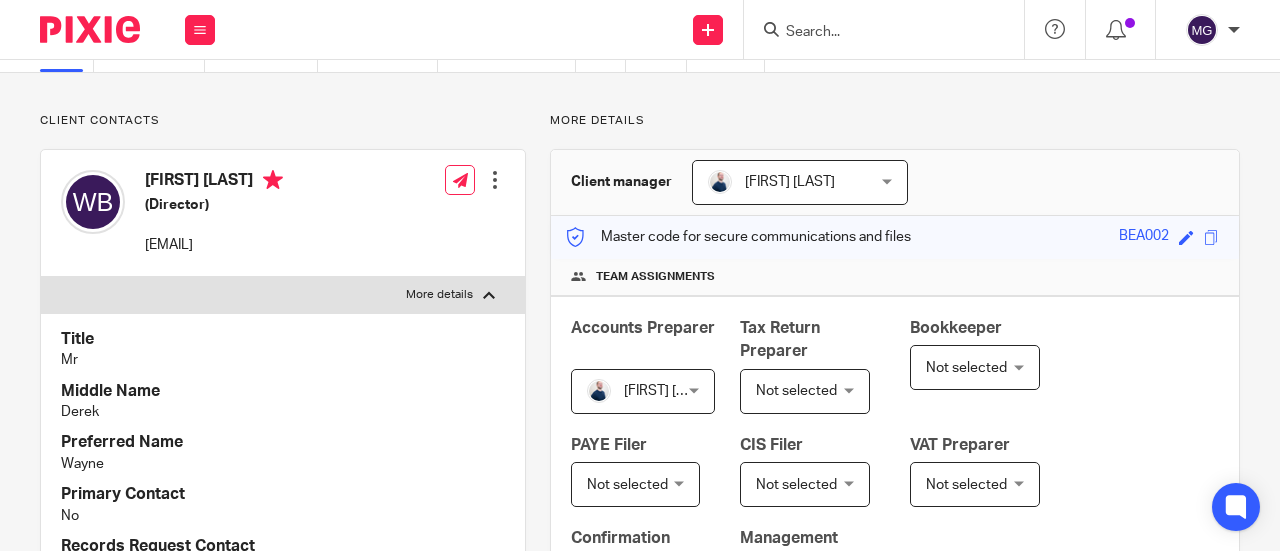 copy on "[EMAIL]" 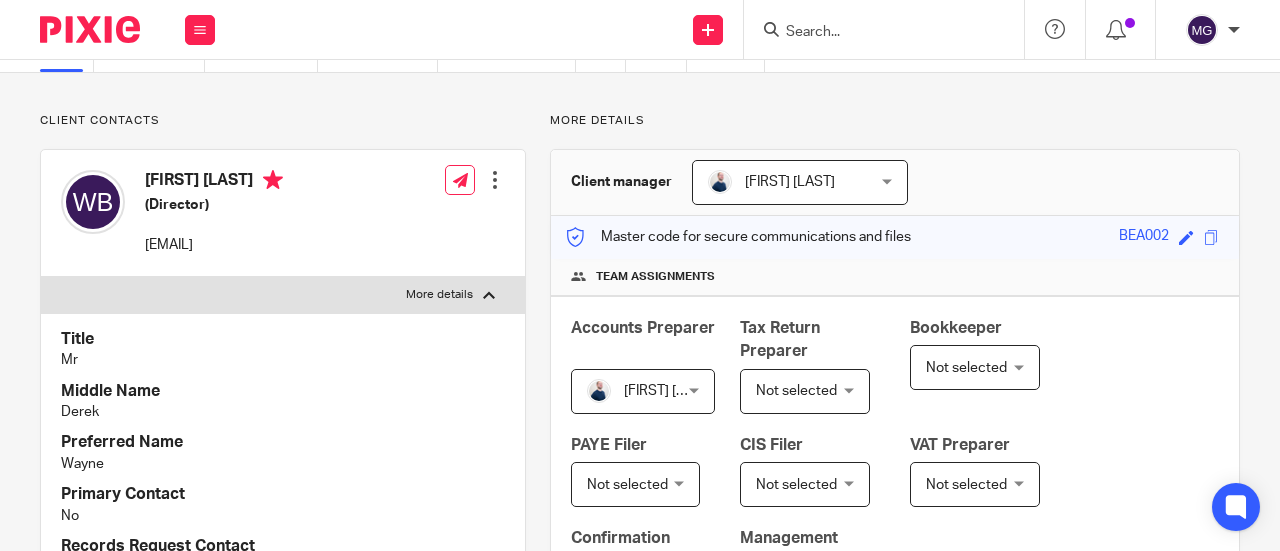 click at bounding box center (874, 33) 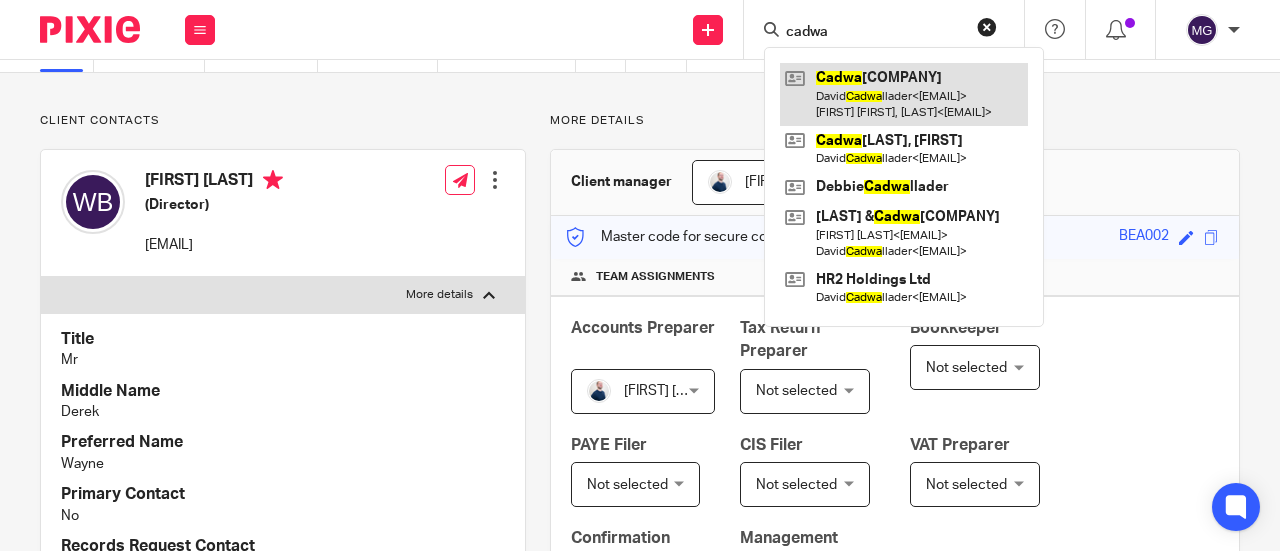 type on "cadwa" 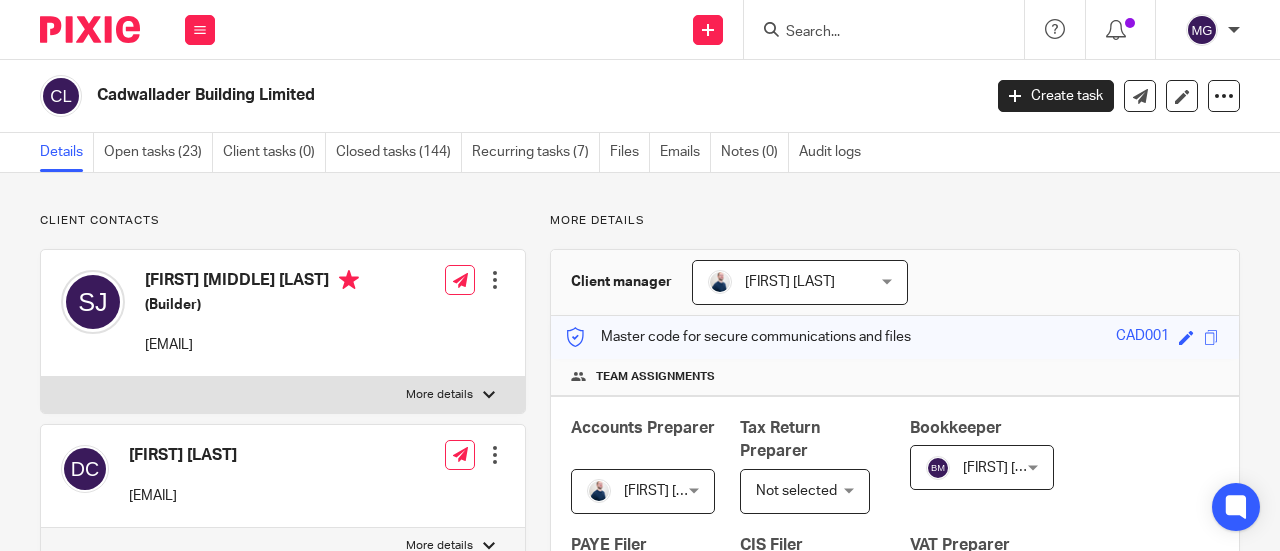 scroll, scrollTop: 0, scrollLeft: 0, axis: both 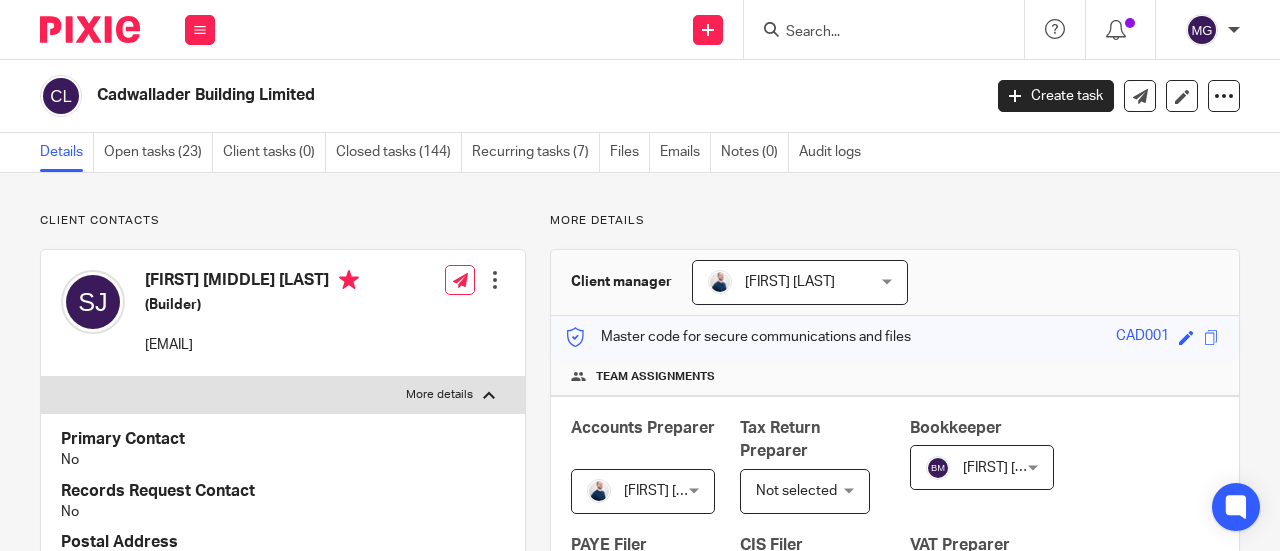 drag, startPoint x: 280, startPoint y: 350, endPoint x: 132, endPoint y: 359, distance: 148.27339 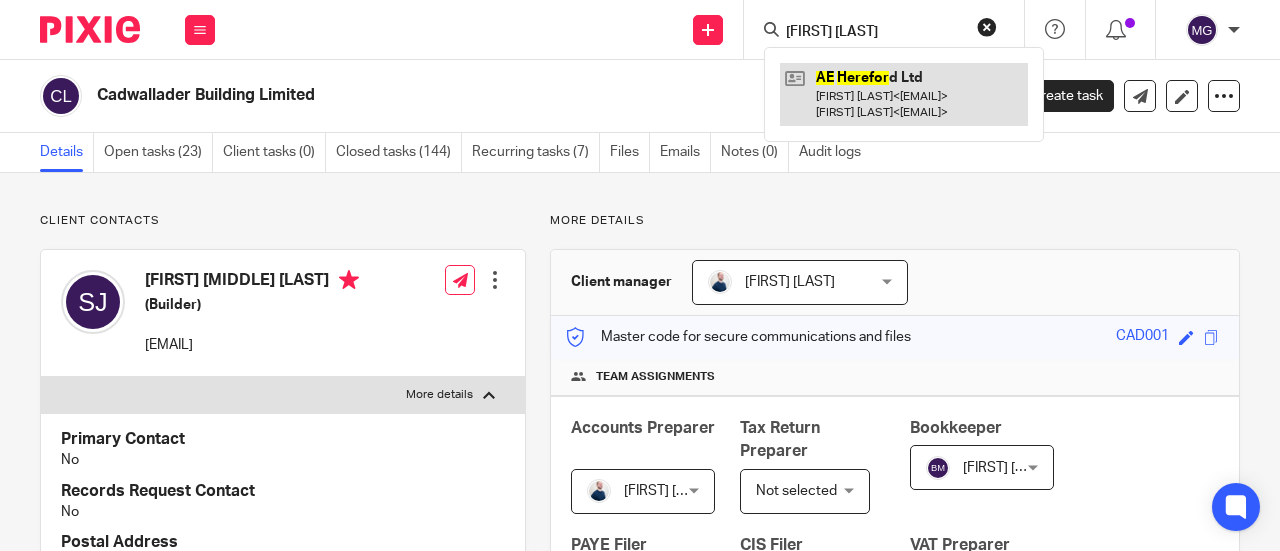type on "ae herefor" 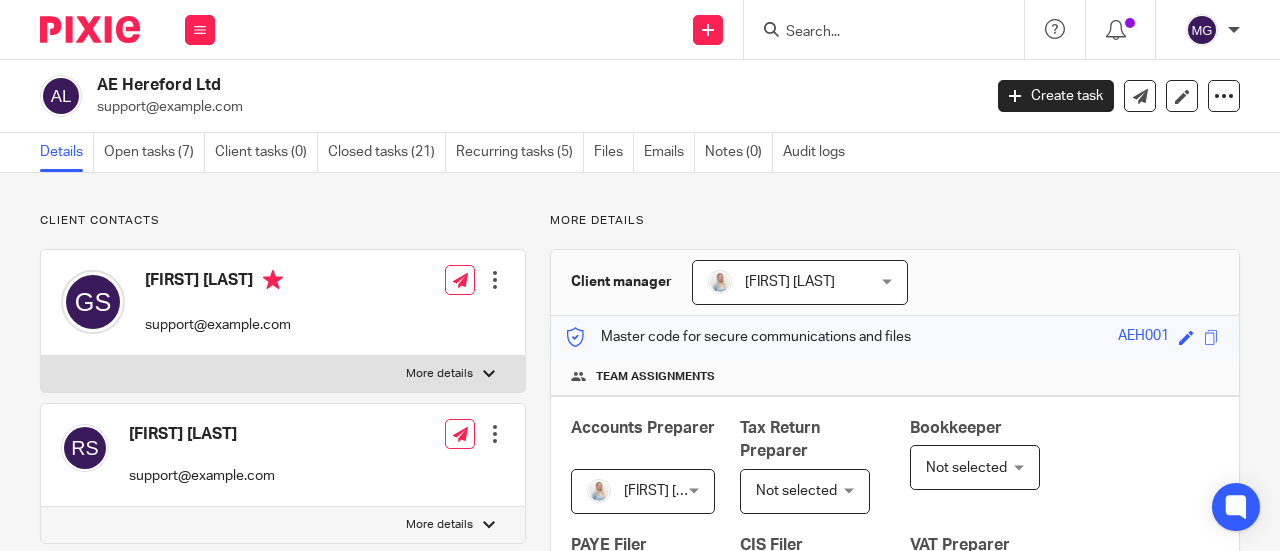 scroll, scrollTop: 0, scrollLeft: 0, axis: both 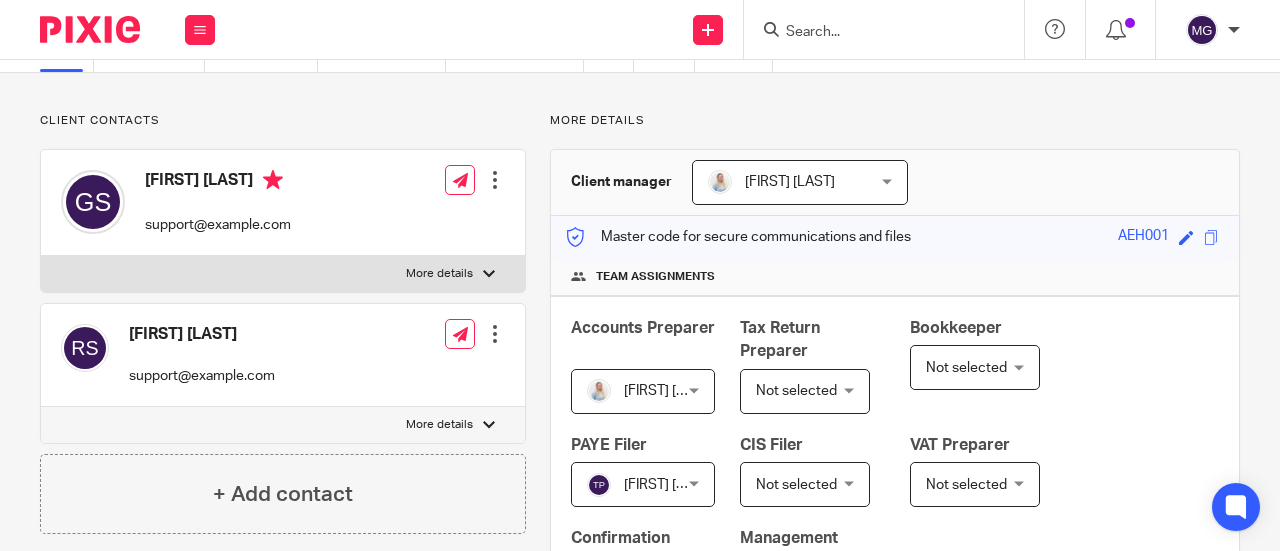 click at bounding box center (489, 274) 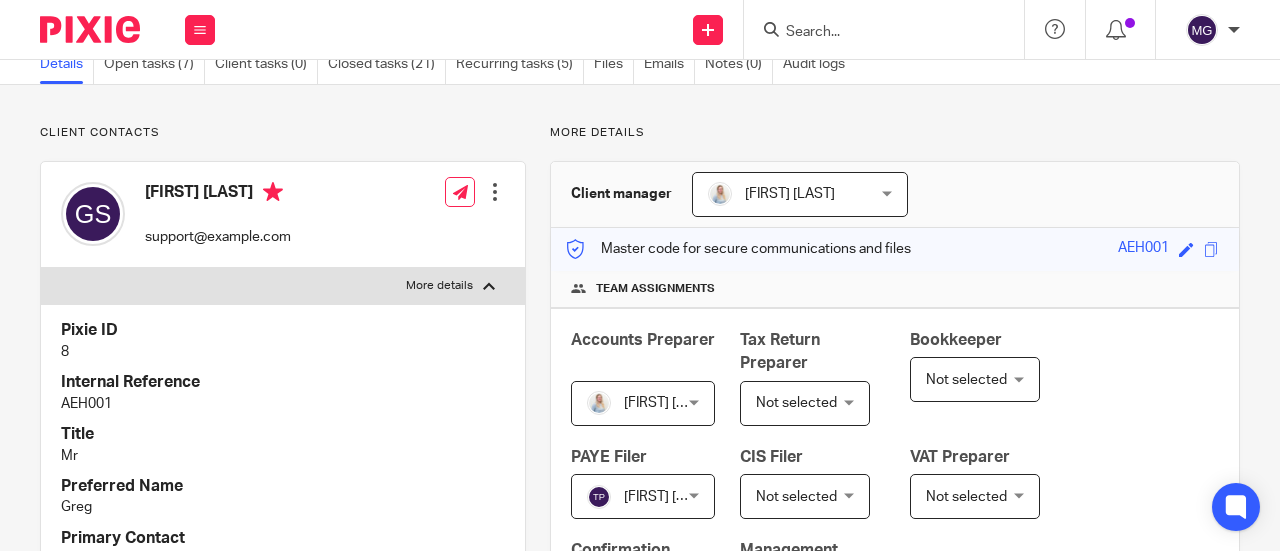 scroll, scrollTop: 0, scrollLeft: 0, axis: both 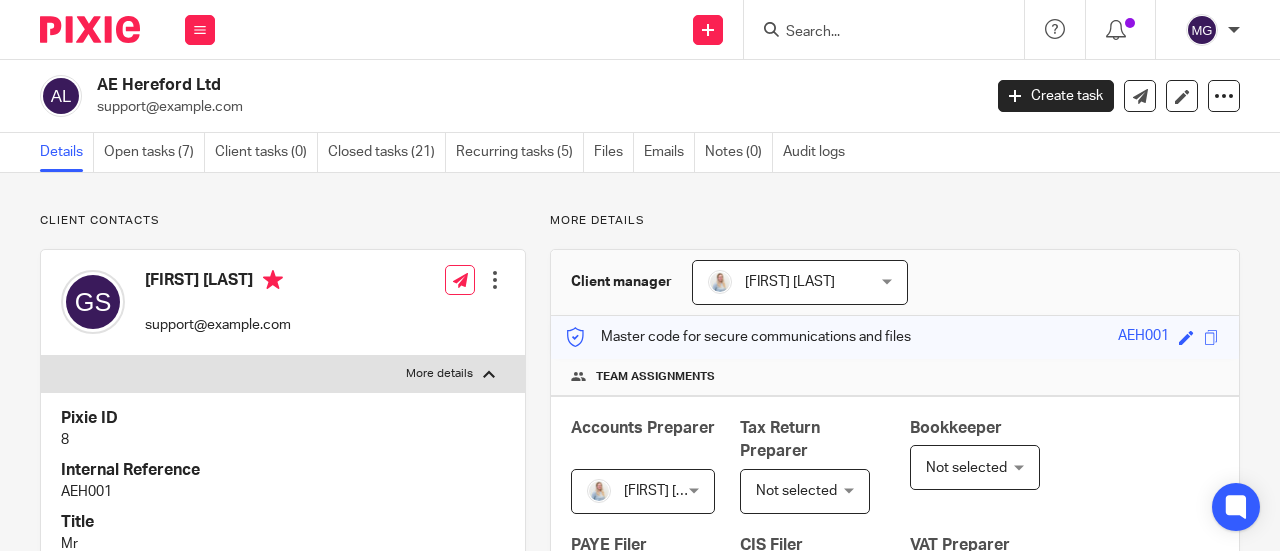 drag, startPoint x: 359, startPoint y: 327, endPoint x: 144, endPoint y: 331, distance: 215.0372 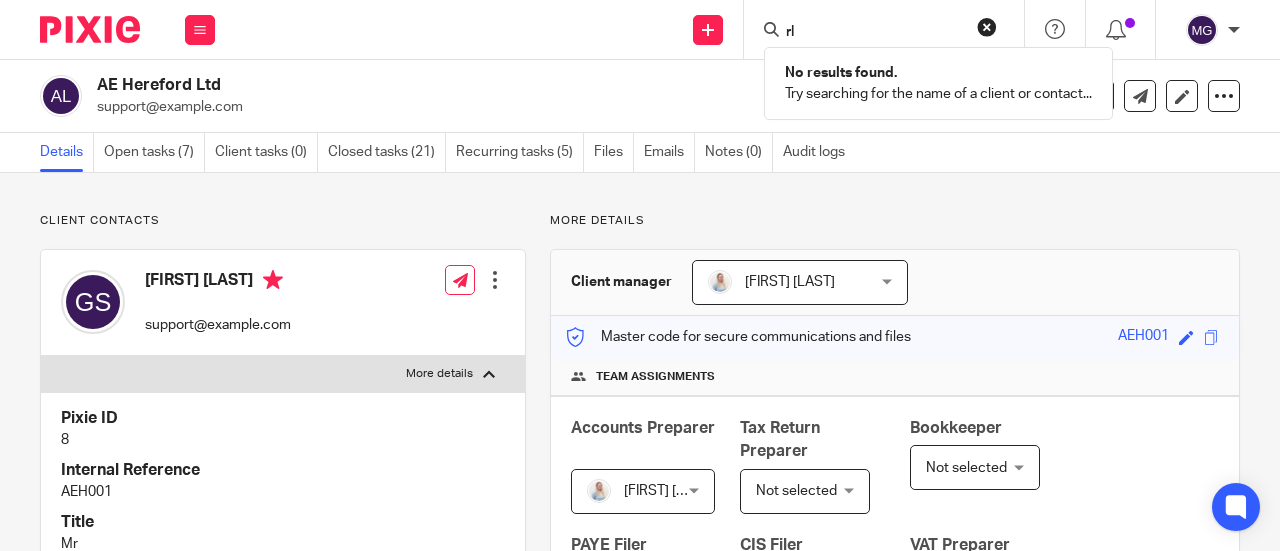 type on "r" 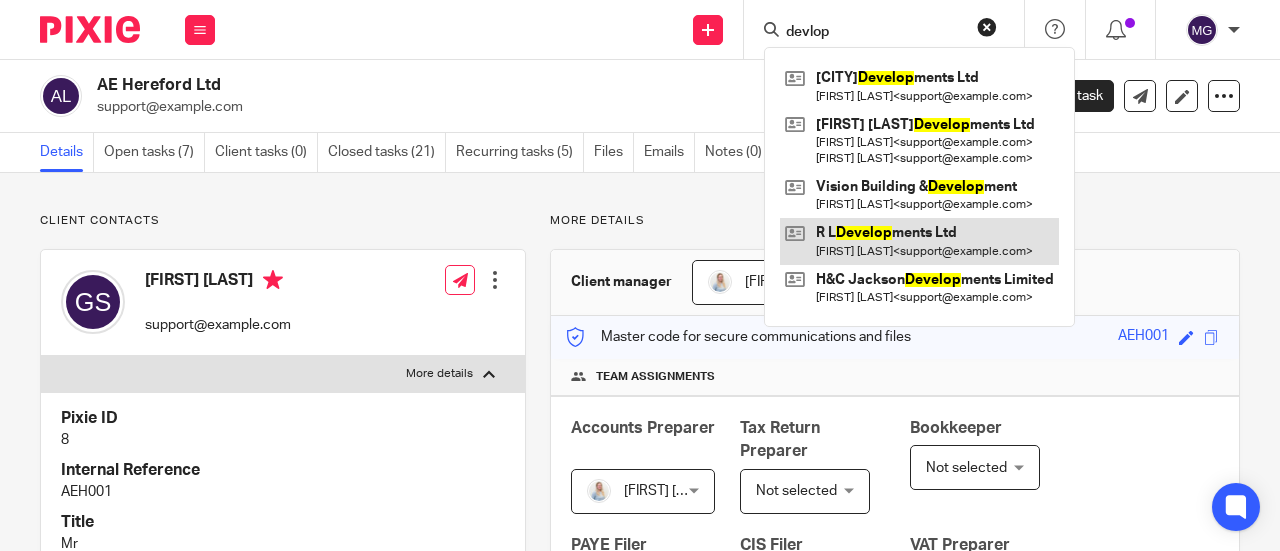 type on "devlop" 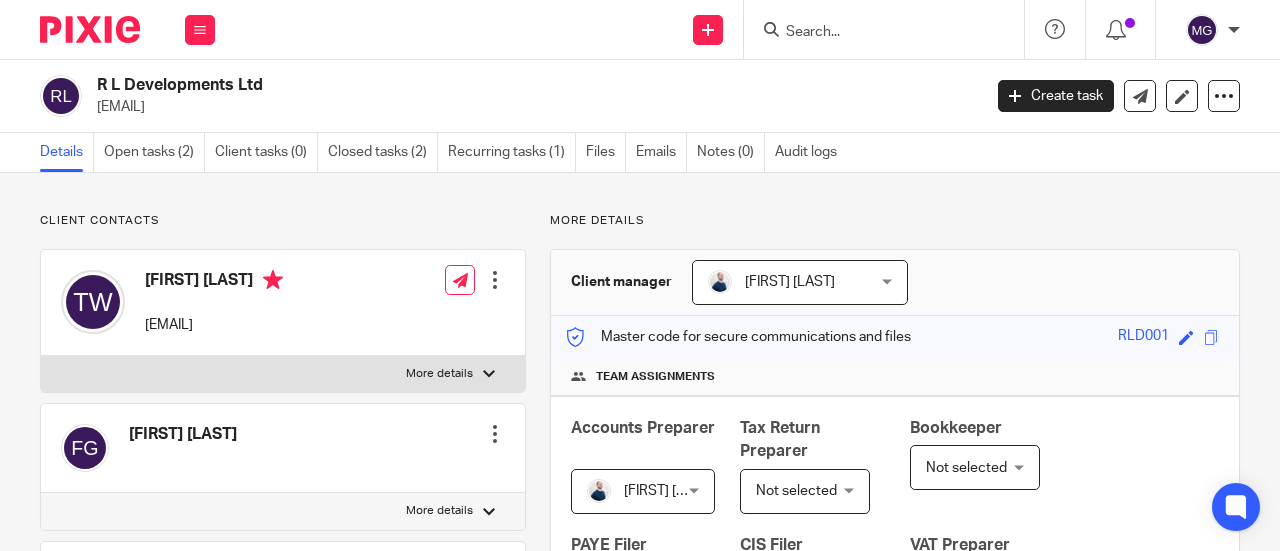 scroll, scrollTop: 0, scrollLeft: 0, axis: both 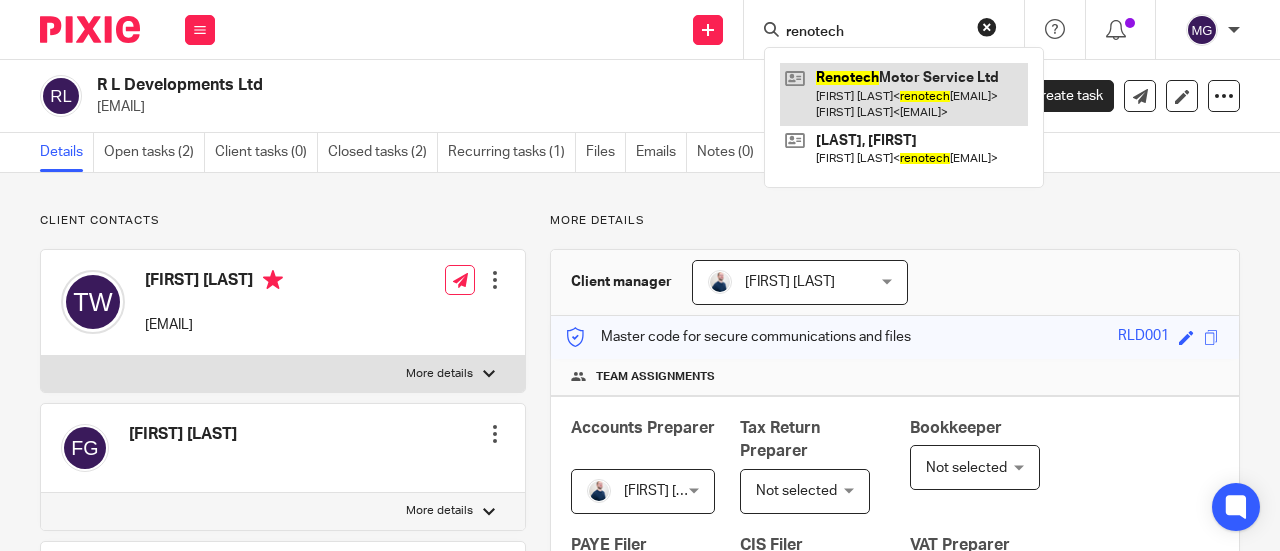 type on "renotech" 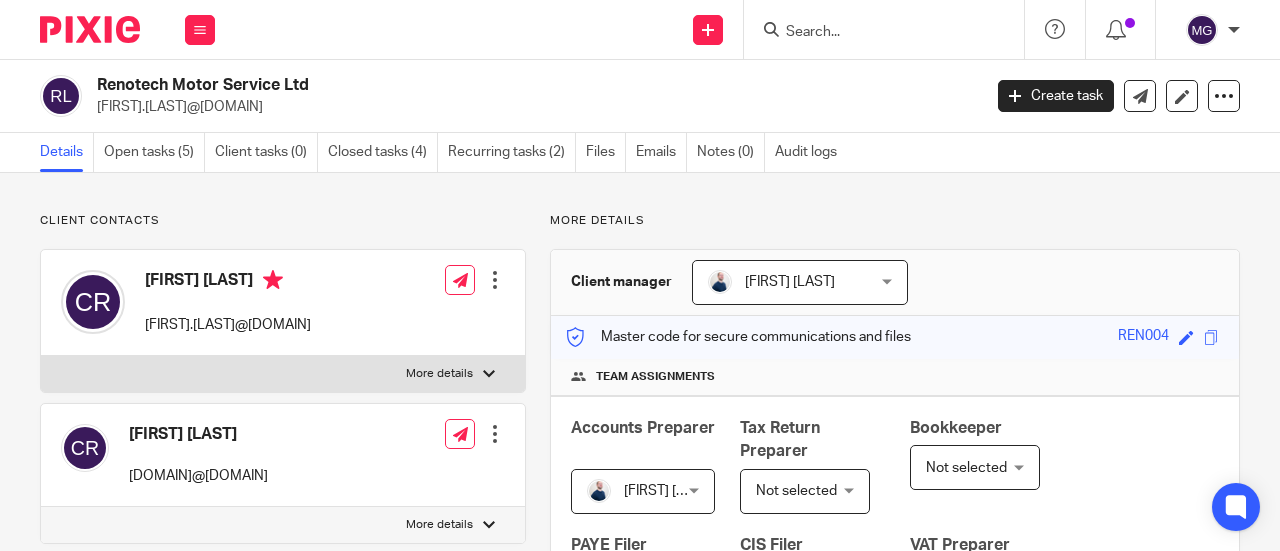 scroll, scrollTop: 0, scrollLeft: 0, axis: both 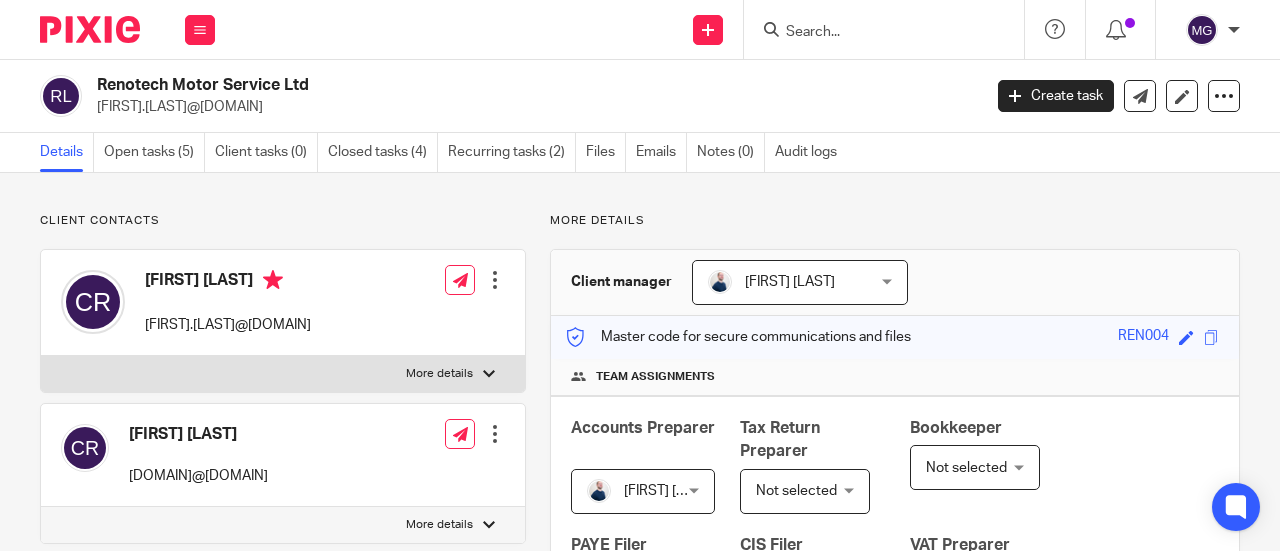 drag, startPoint x: 322, startPoint y: 87, endPoint x: 94, endPoint y: 91, distance: 228.03508 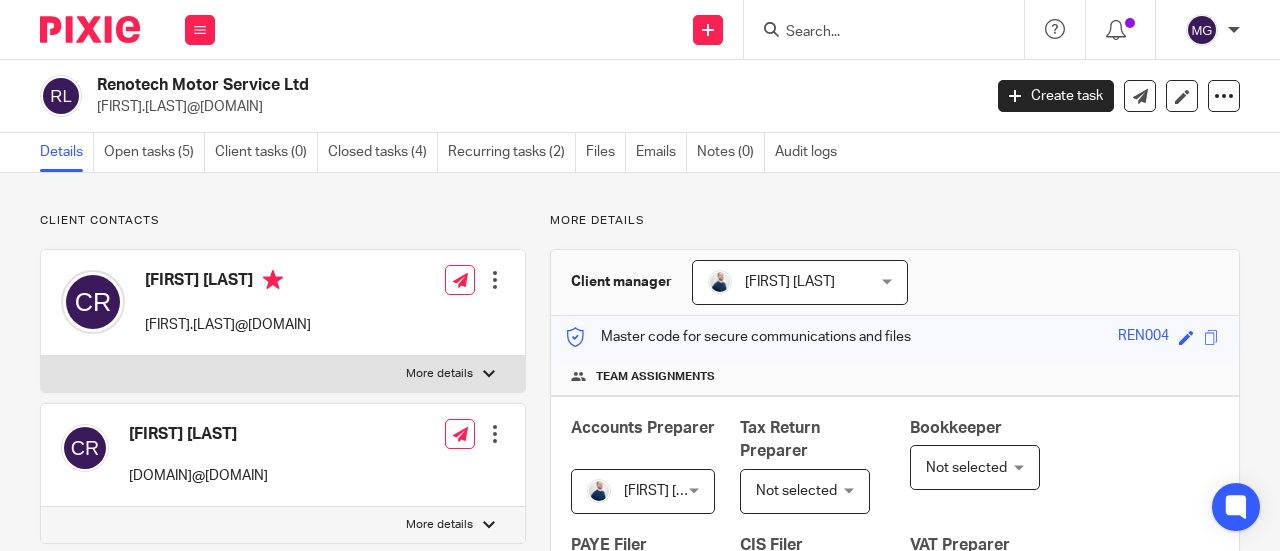 click at bounding box center [874, 33] 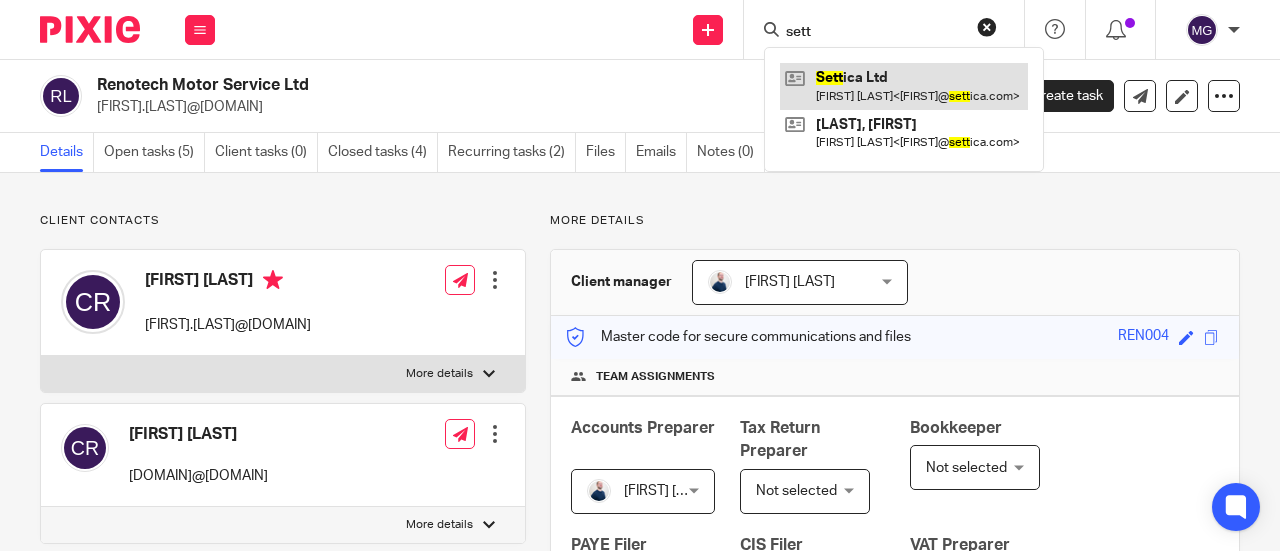 type on "sett" 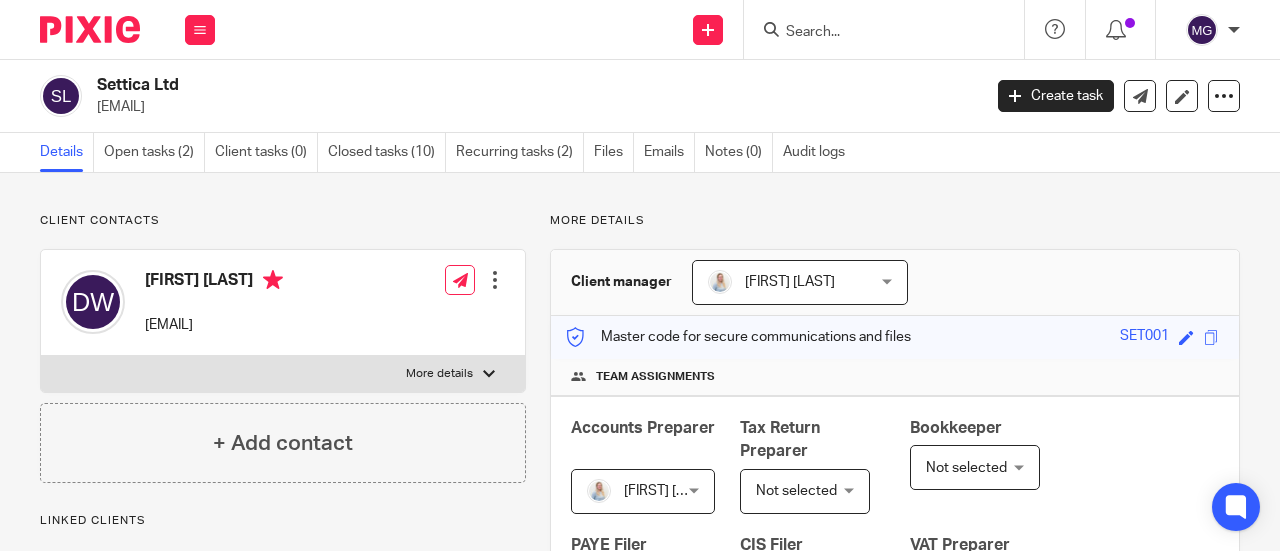 scroll, scrollTop: 0, scrollLeft: 0, axis: both 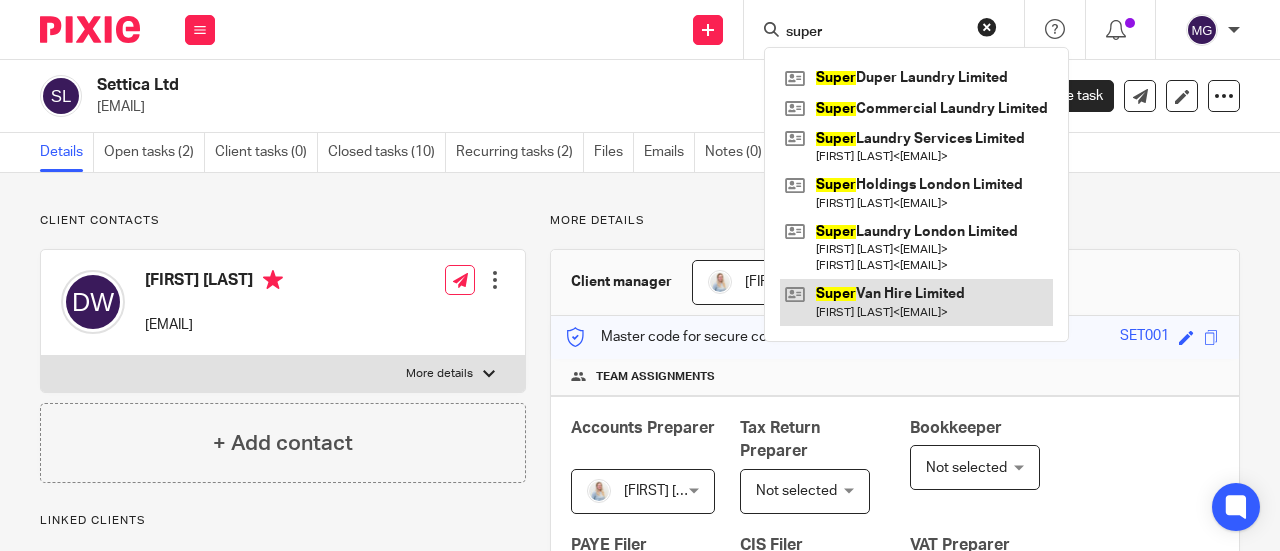 type on "super" 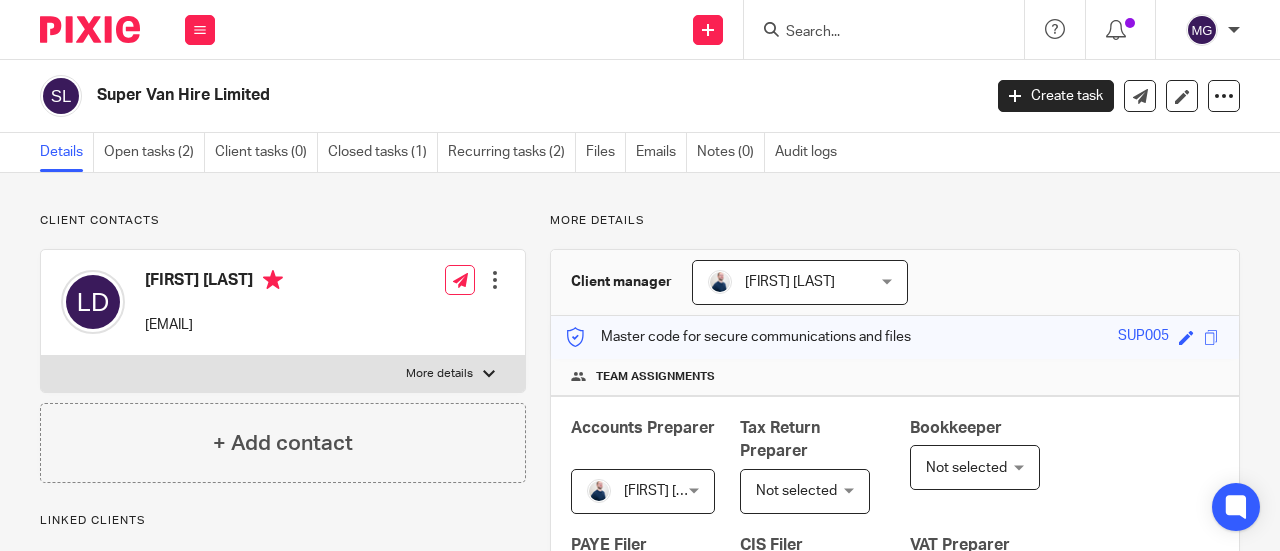 scroll, scrollTop: 0, scrollLeft: 0, axis: both 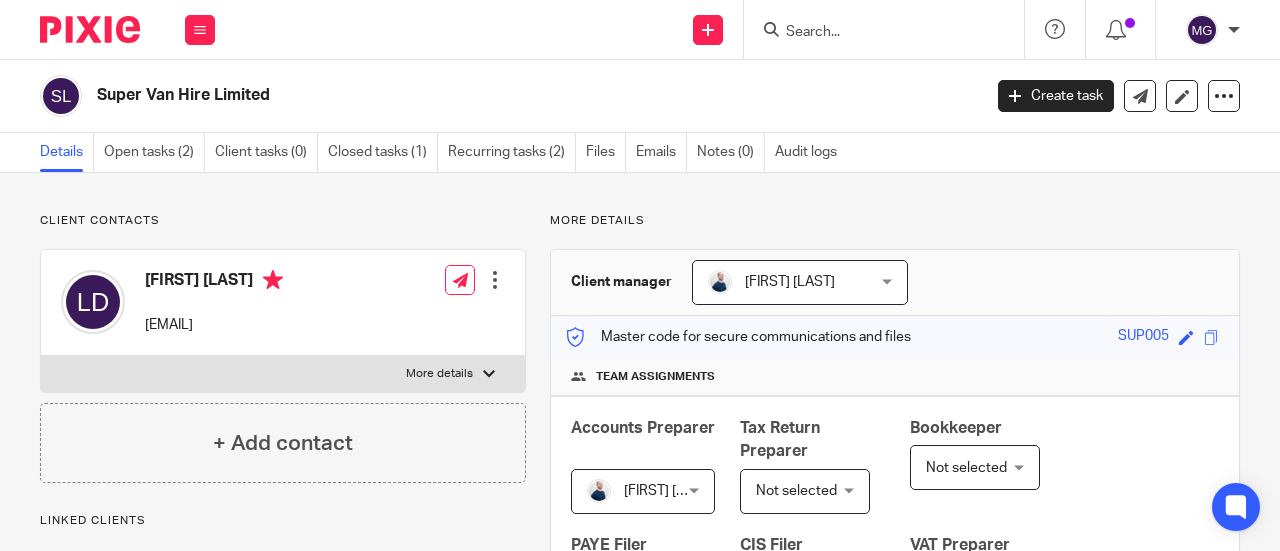 drag, startPoint x: 298, startPoint y: 95, endPoint x: 106, endPoint y: 104, distance: 192.21082 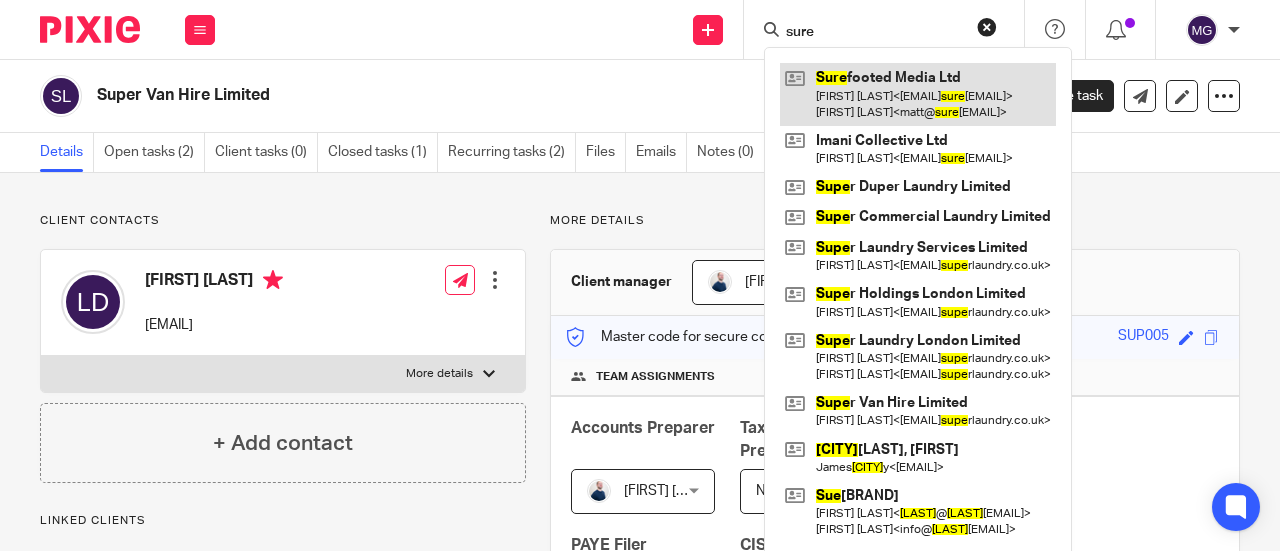 type on "sure" 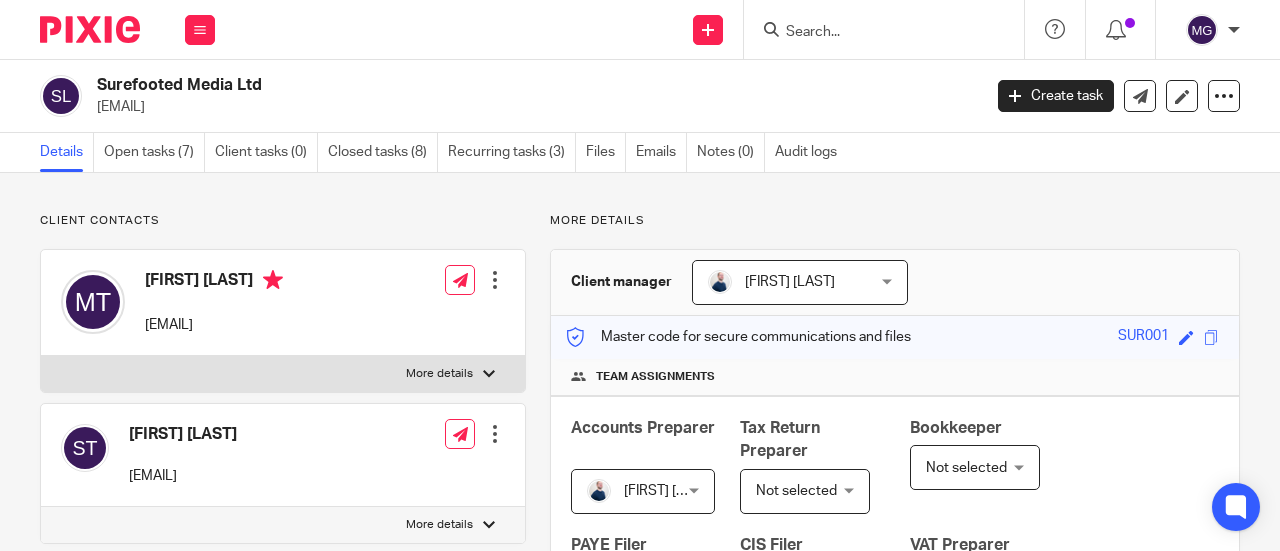 scroll, scrollTop: 0, scrollLeft: 0, axis: both 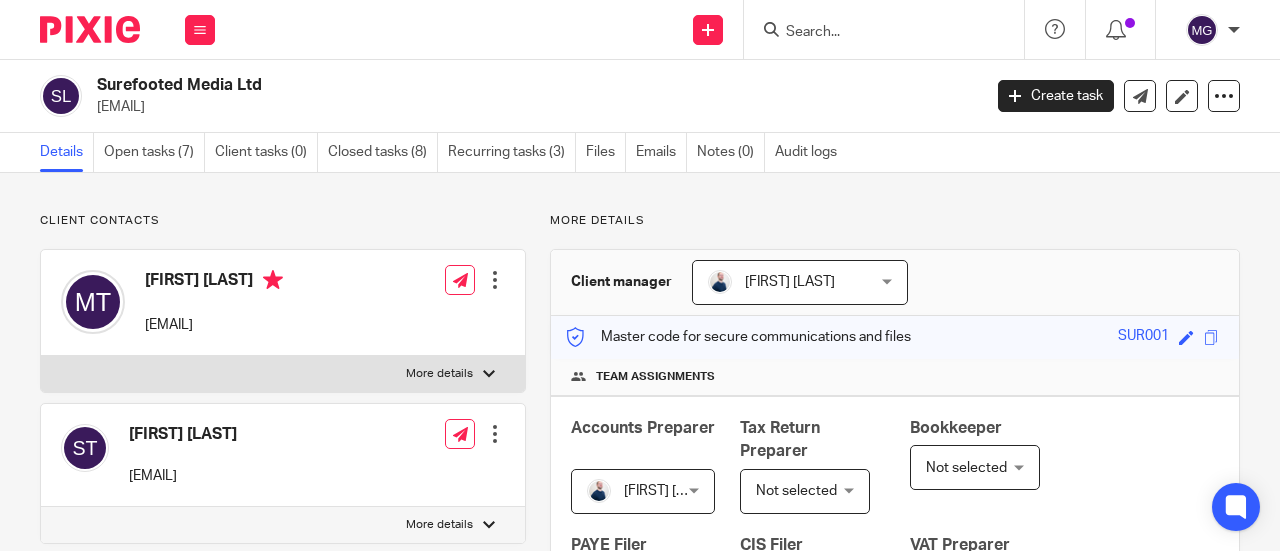 click at bounding box center [874, 33] 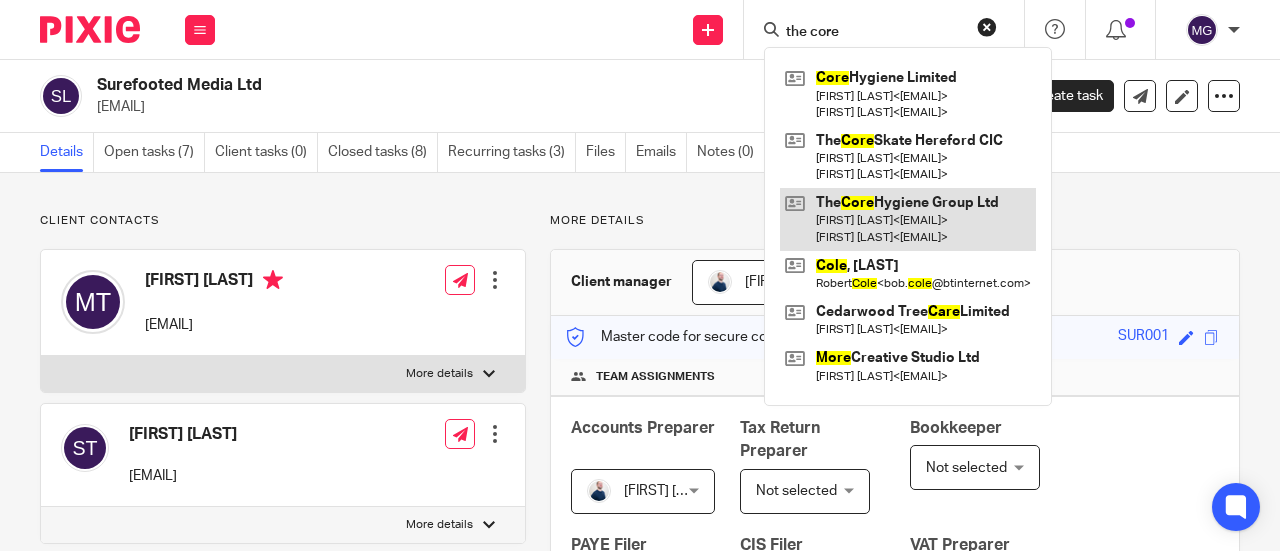 type on "the core" 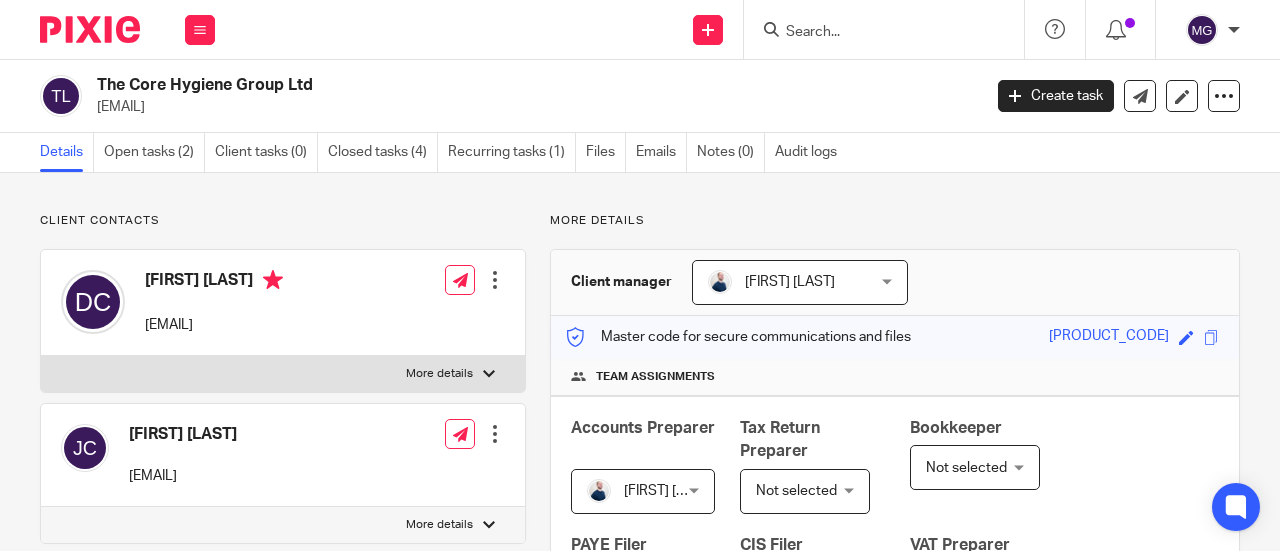 scroll, scrollTop: 0, scrollLeft: 0, axis: both 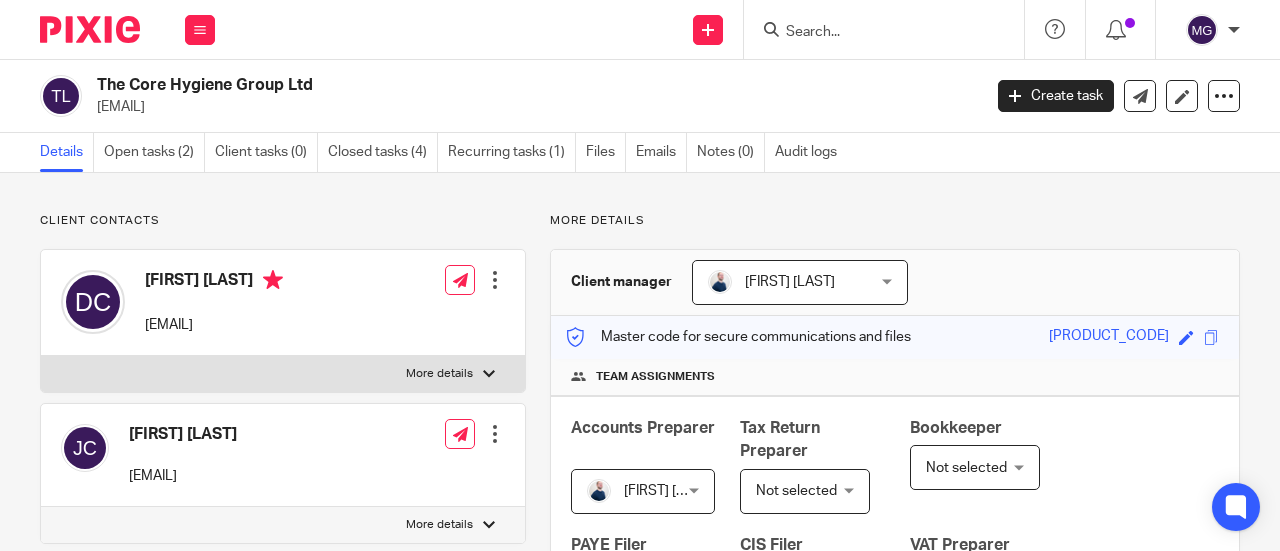 drag, startPoint x: 280, startPoint y: 87, endPoint x: 94, endPoint y: 87, distance: 186 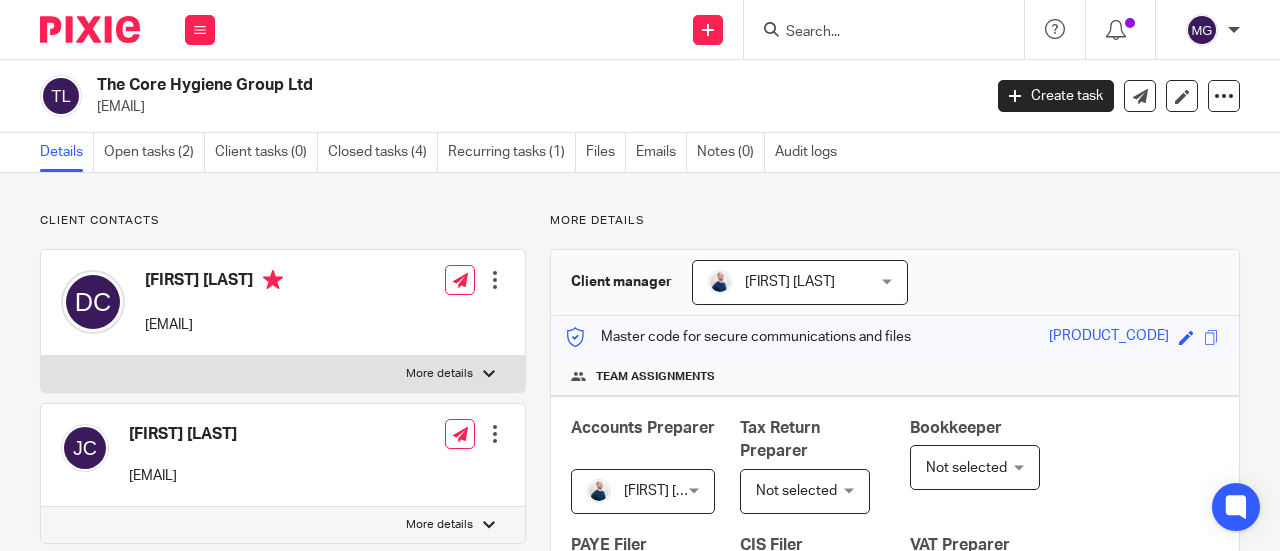 copy on "The Core Hygiene Group" 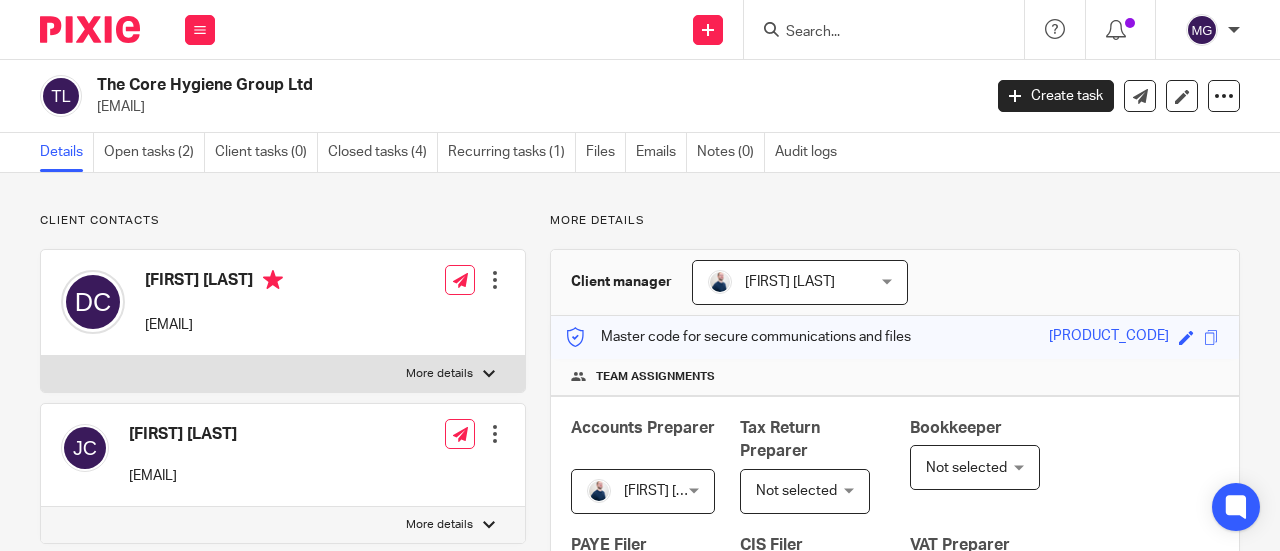 click at bounding box center [874, 33] 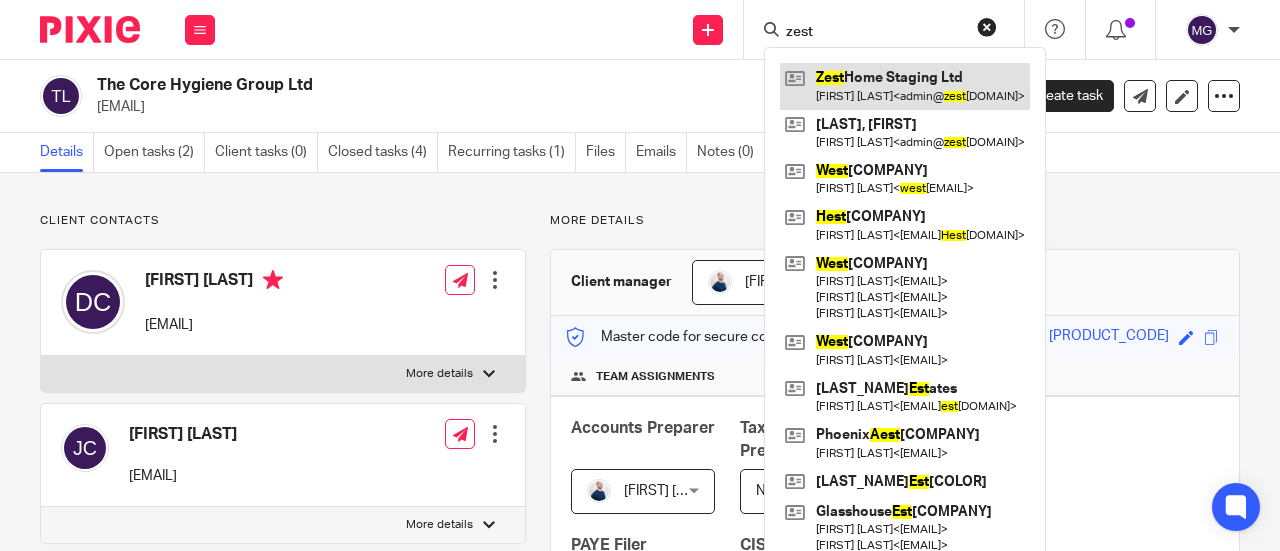 type on "zest" 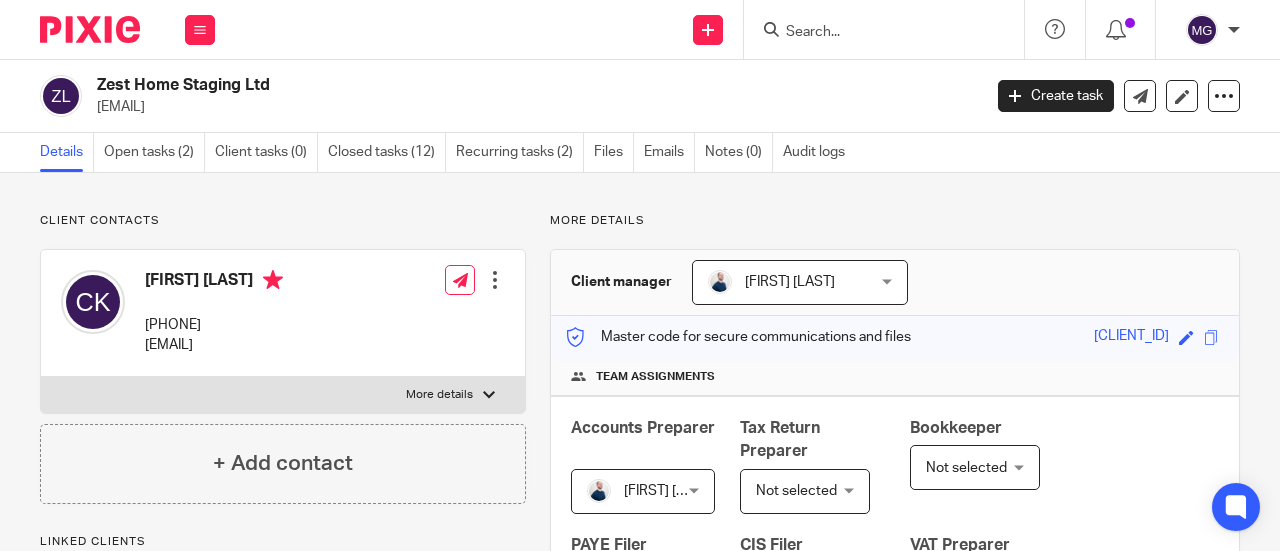 scroll, scrollTop: 0, scrollLeft: 0, axis: both 